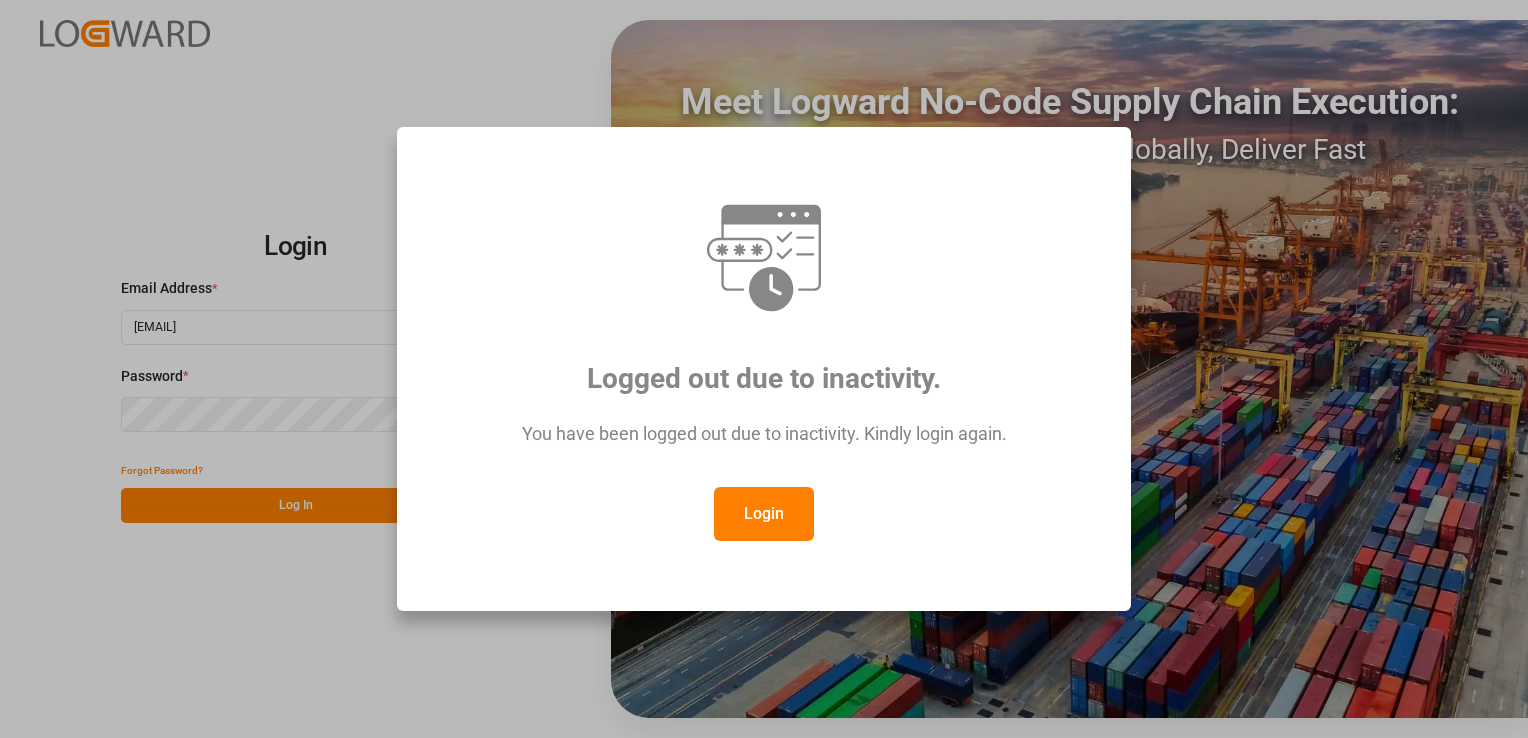 scroll, scrollTop: 0, scrollLeft: 0, axis: both 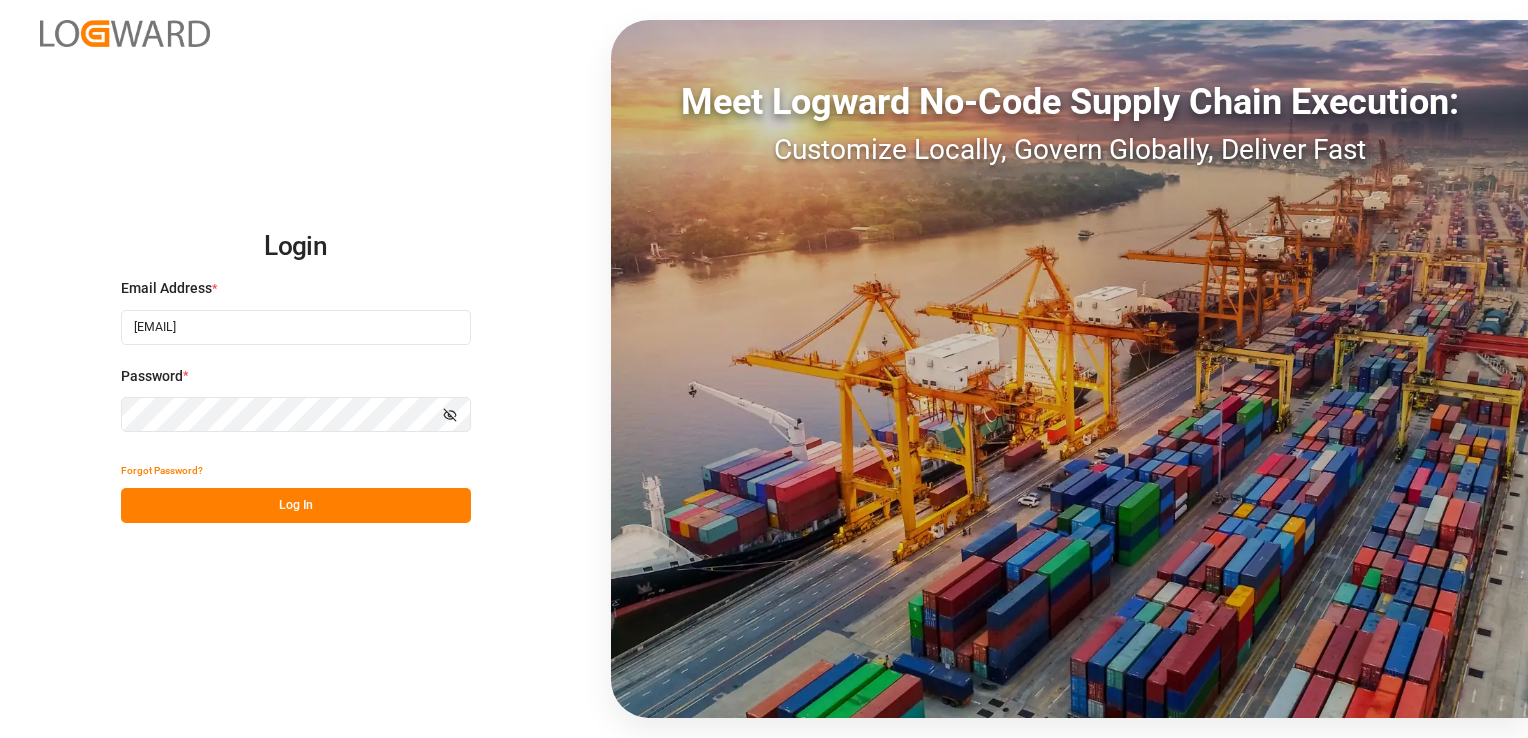 click on "Log In" at bounding box center [296, 505] 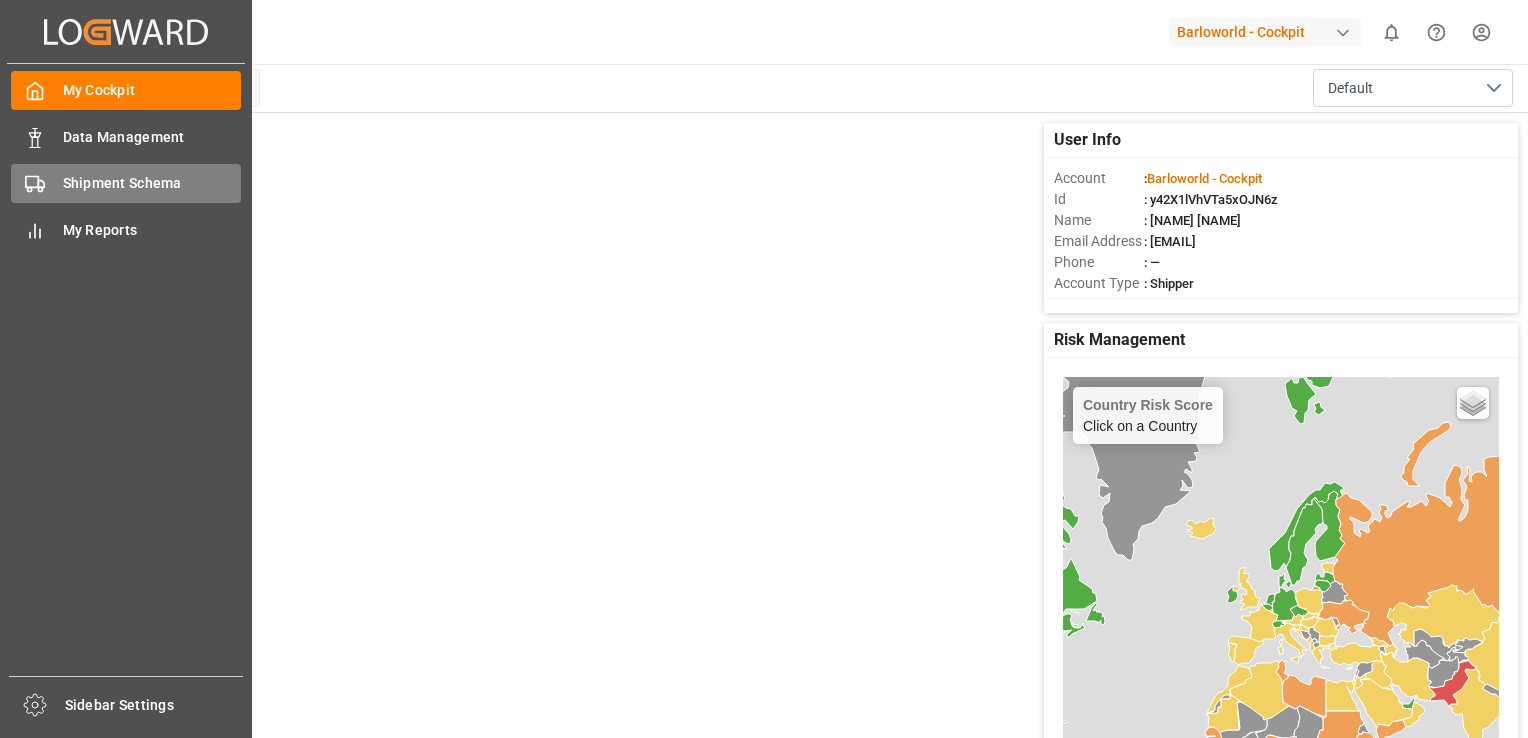 click on "Shipment Schema" at bounding box center (152, 183) 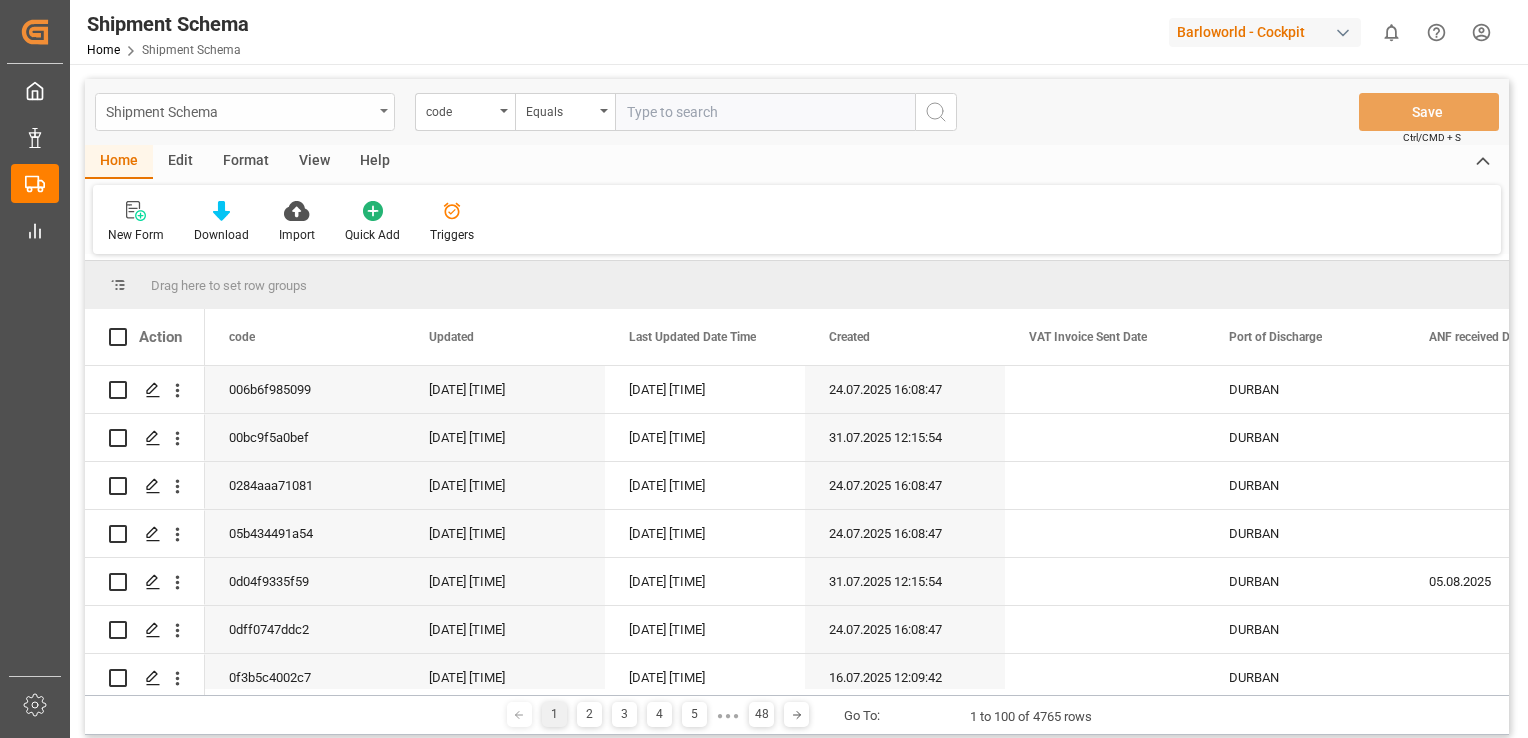 click on "Shipment Schema" at bounding box center (239, 110) 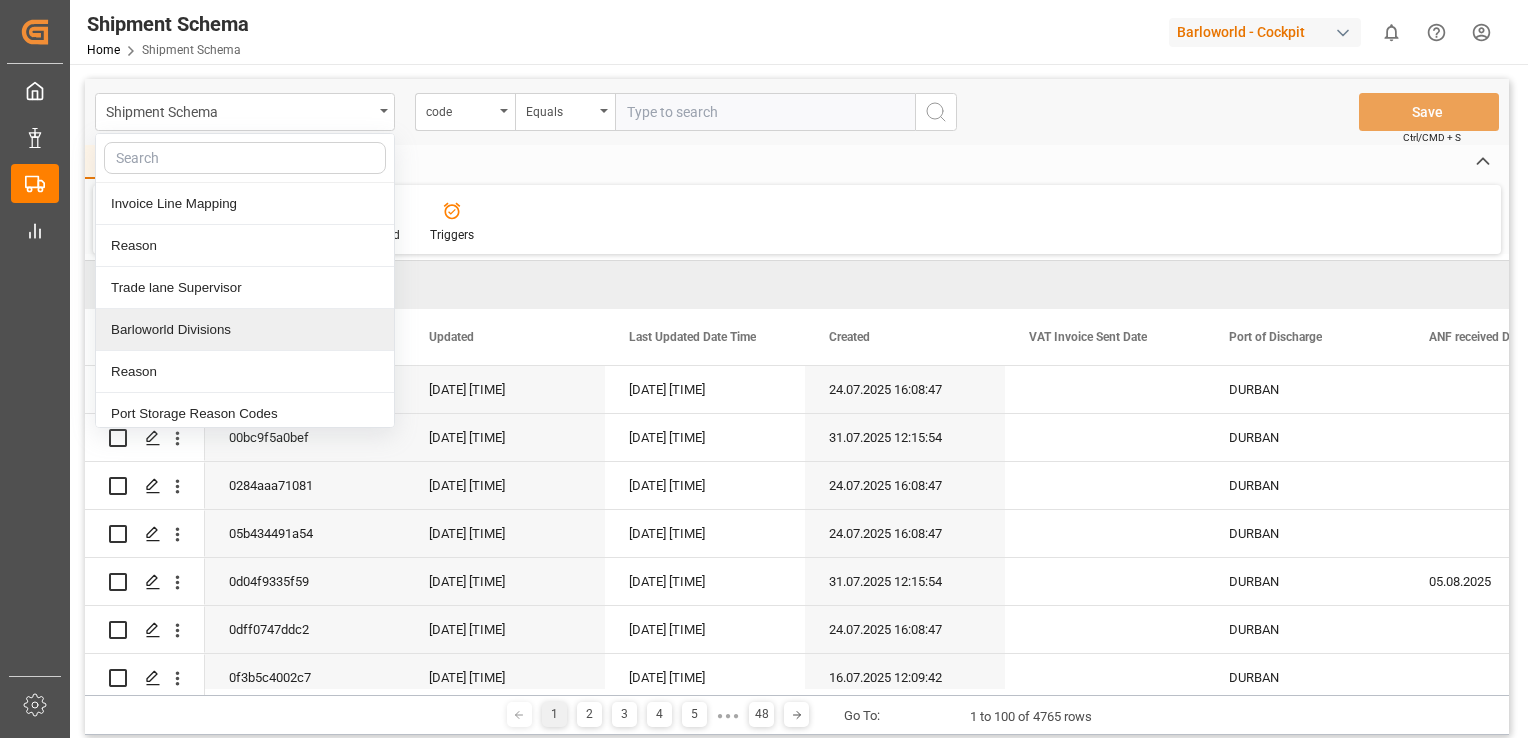 click on "Barloworld Divisions" at bounding box center [245, 330] 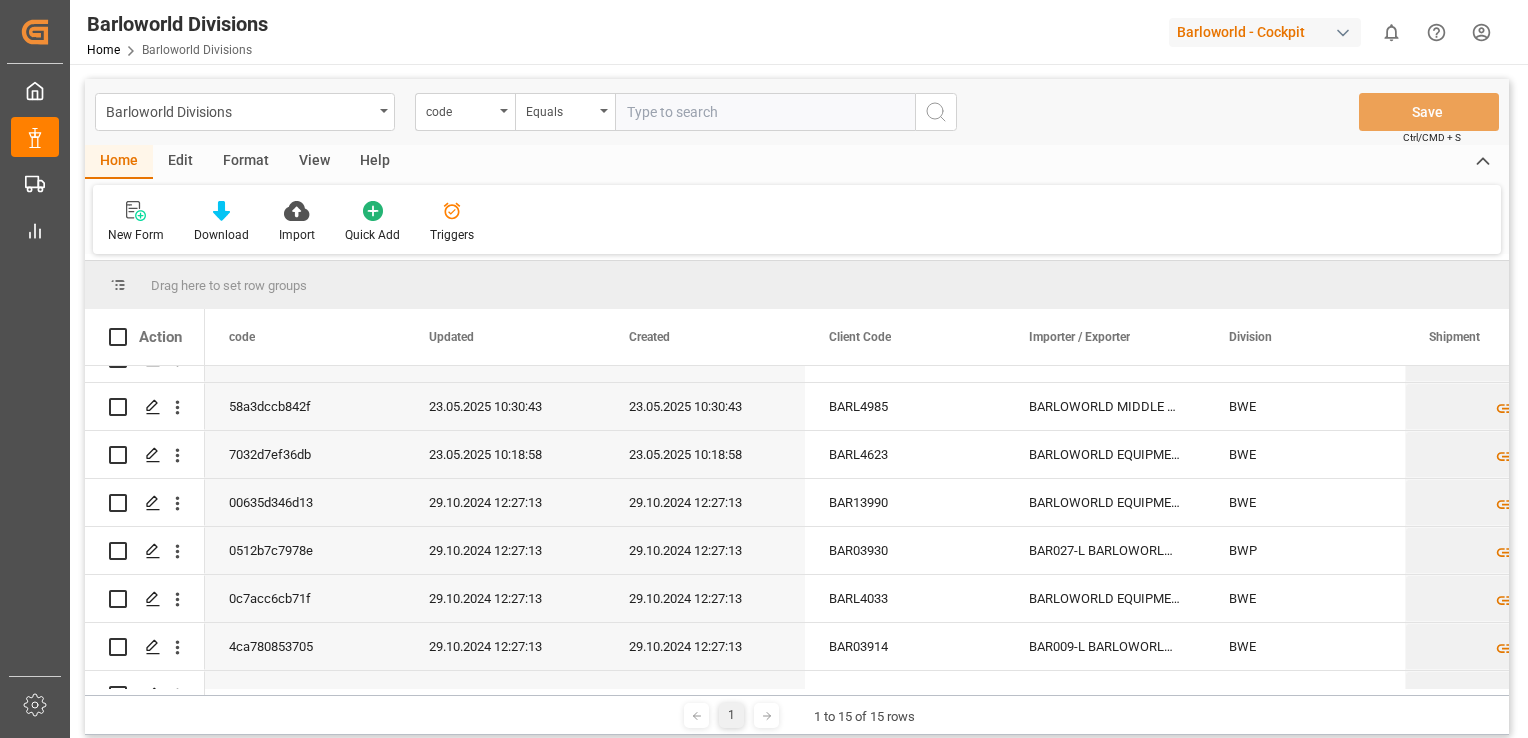 scroll, scrollTop: 403, scrollLeft: 0, axis: vertical 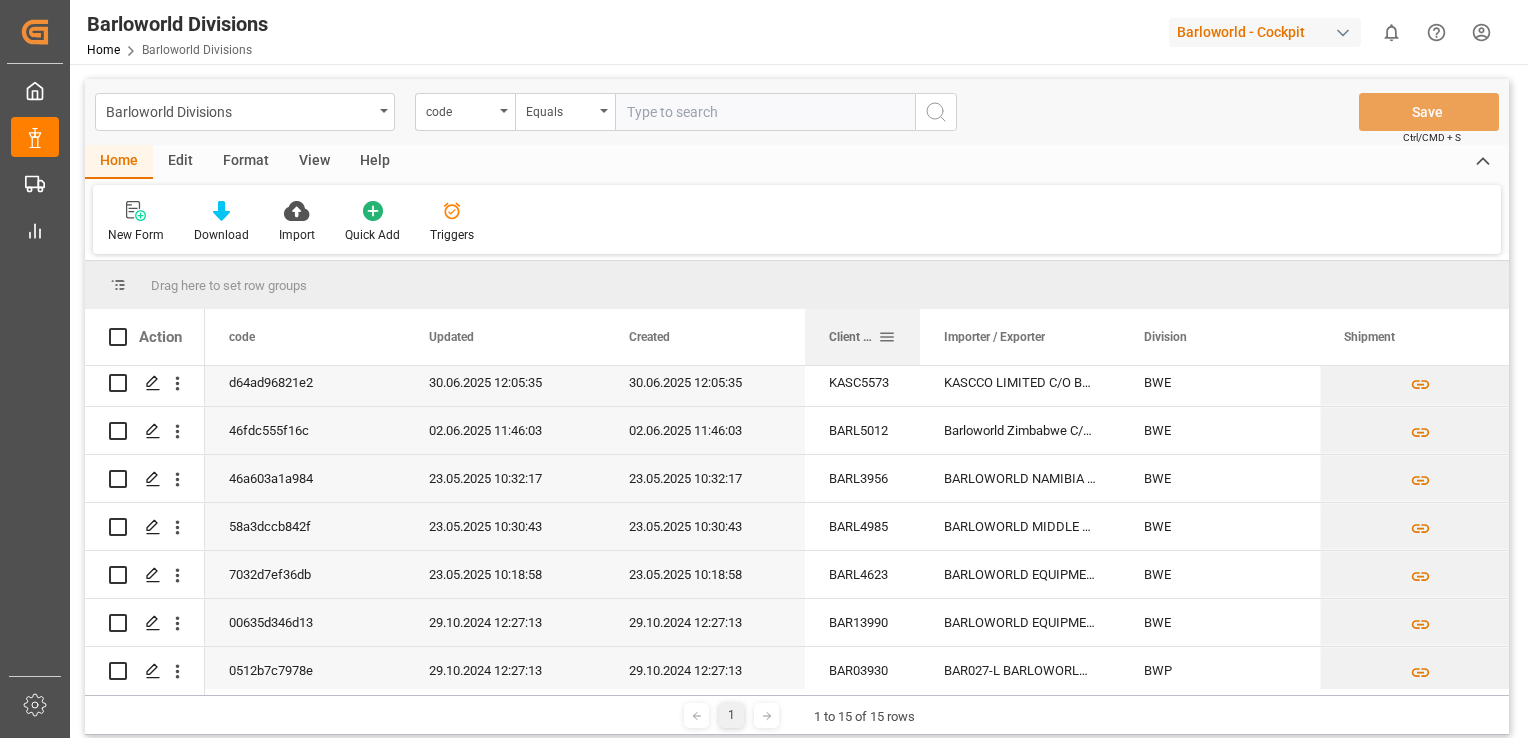 drag, startPoint x: 1004, startPoint y: 340, endPoint x: 919, endPoint y: 348, distance: 85.37564 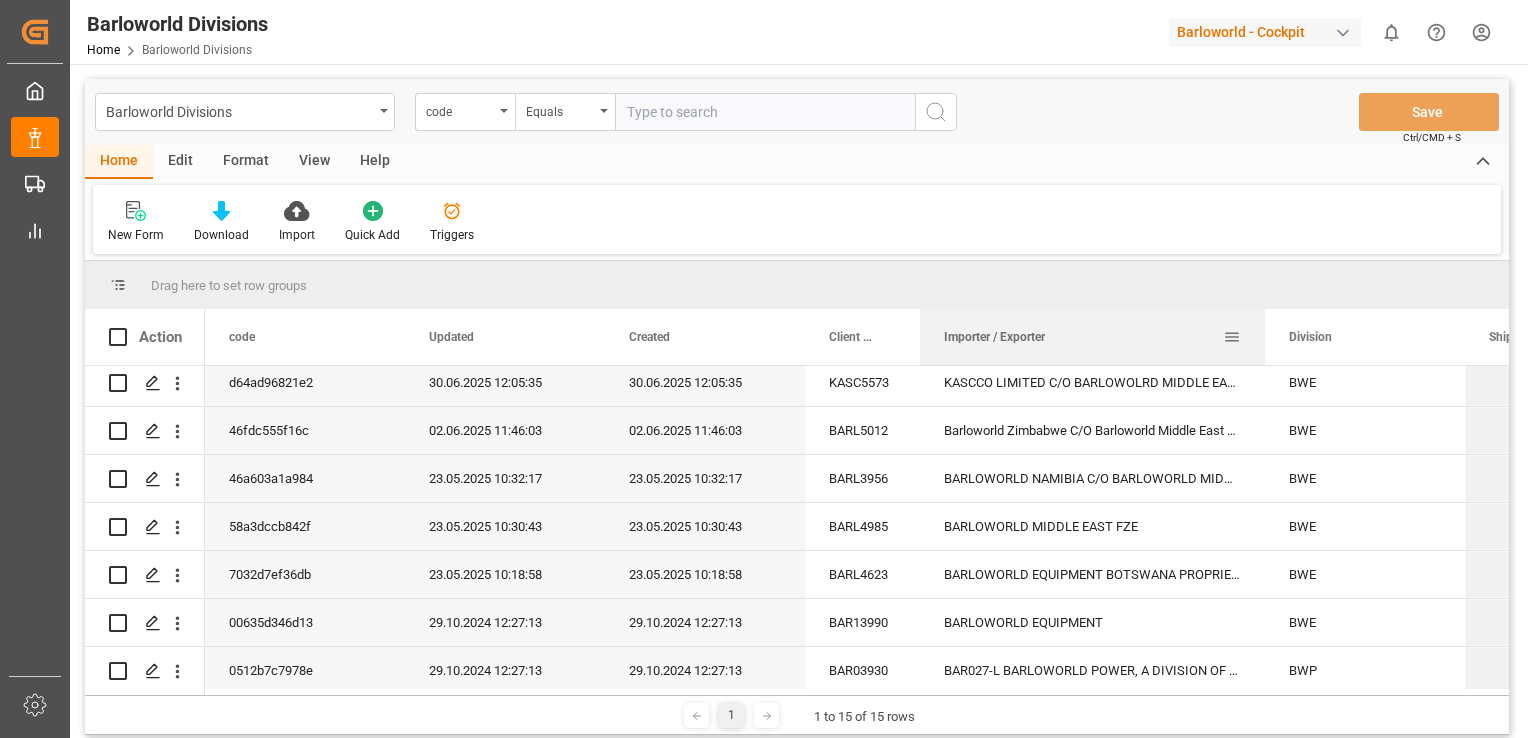 drag, startPoint x: 1119, startPoint y: 326, endPoint x: 1265, endPoint y: 315, distance: 146.4138 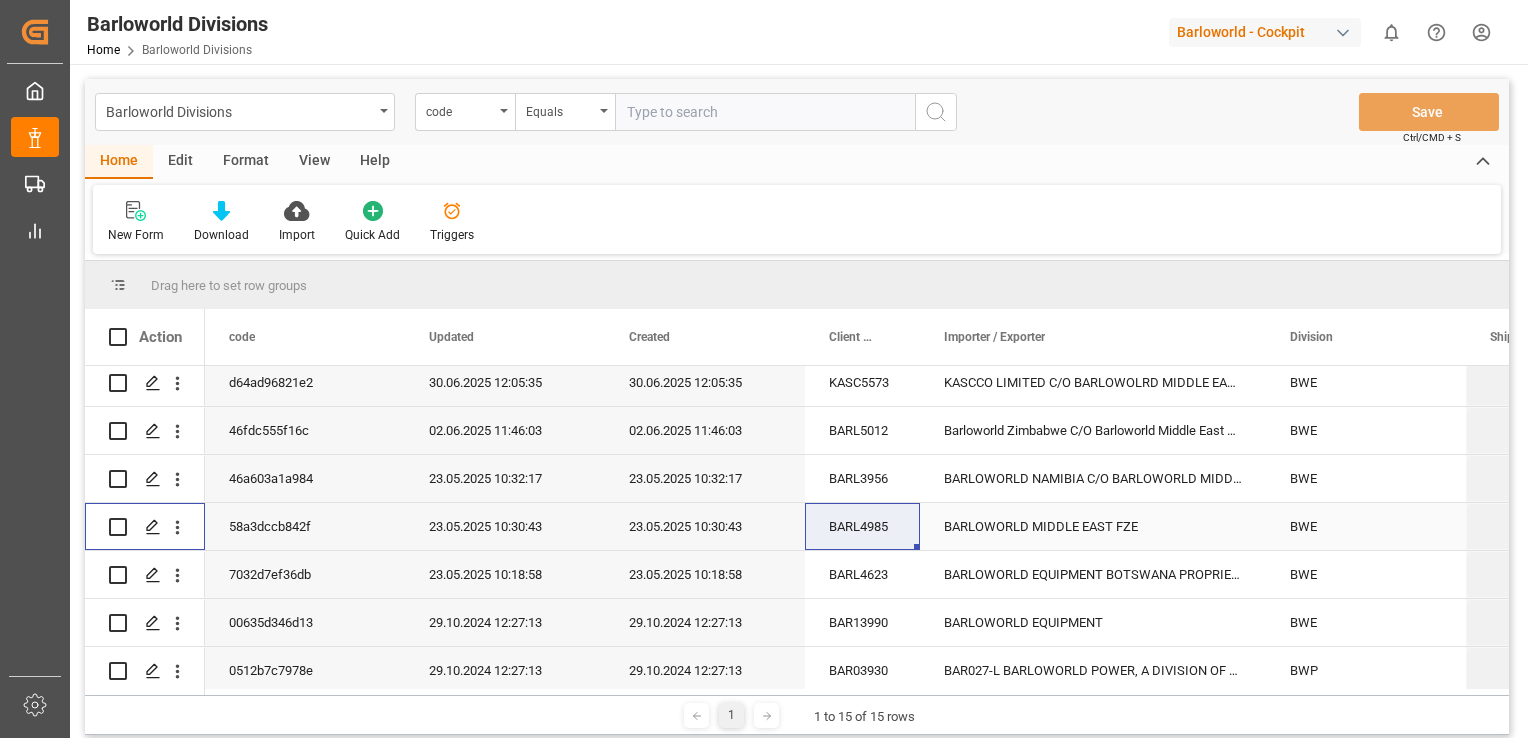 click at bounding box center (118, 527) 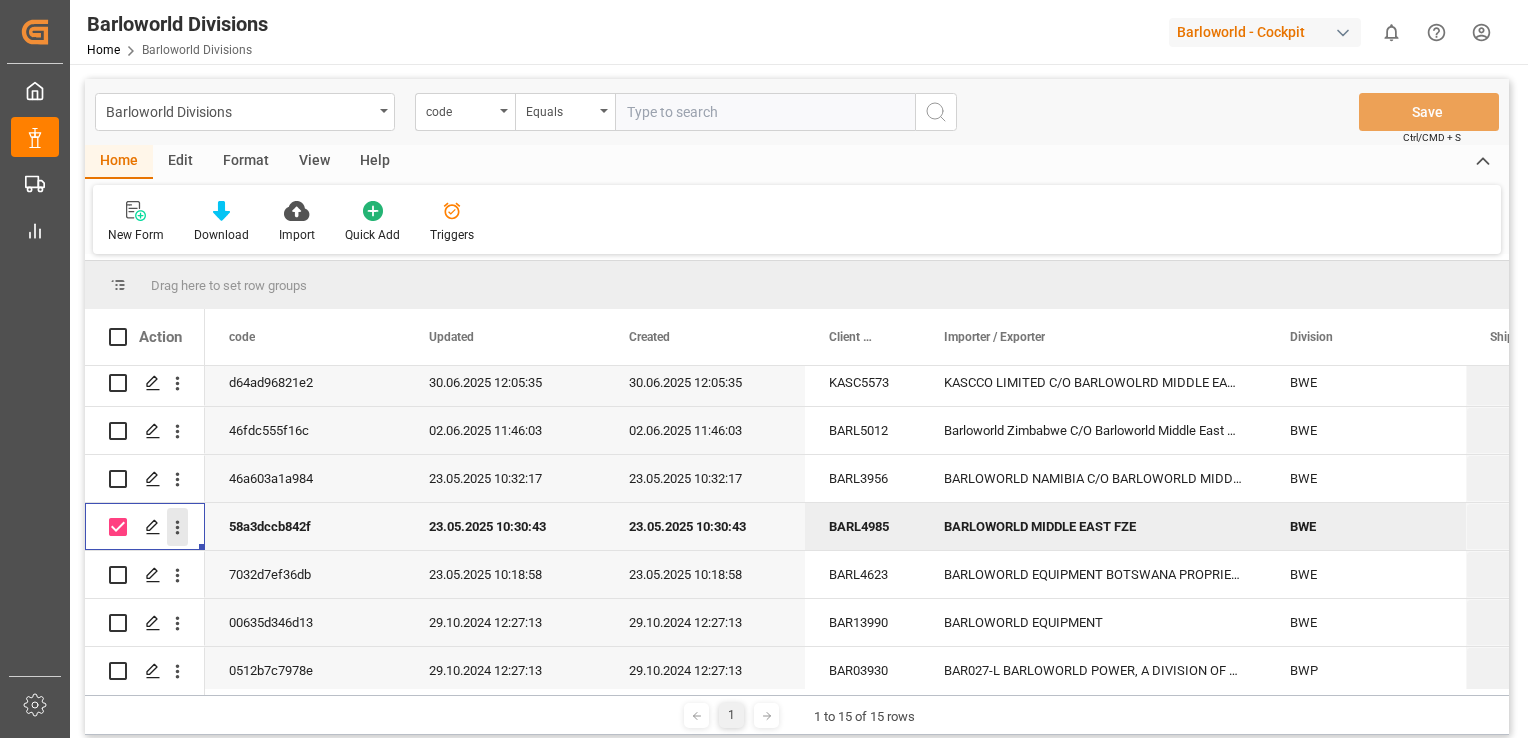 click 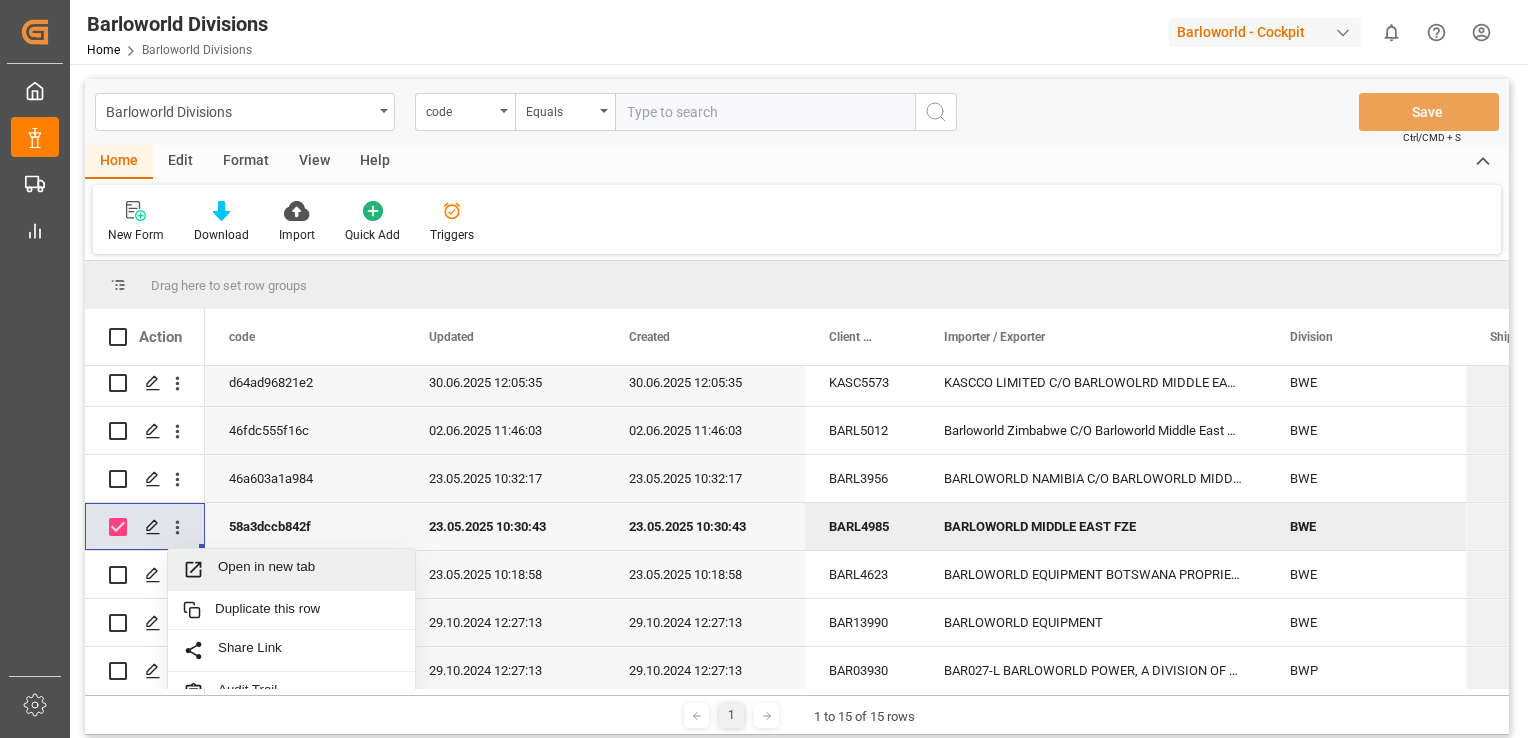 click on "New Form Download Import Quick Add Triggers" at bounding box center (797, 219) 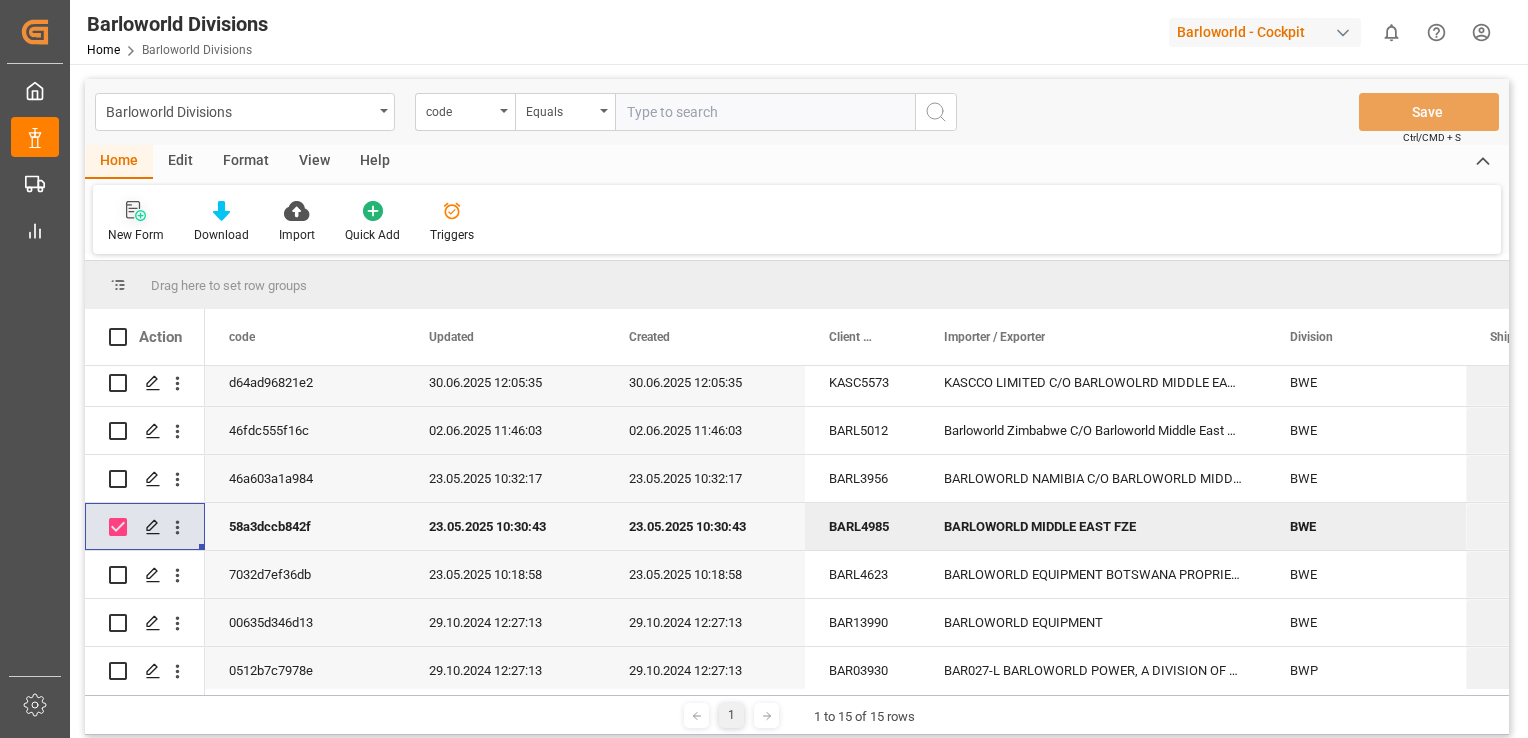 click 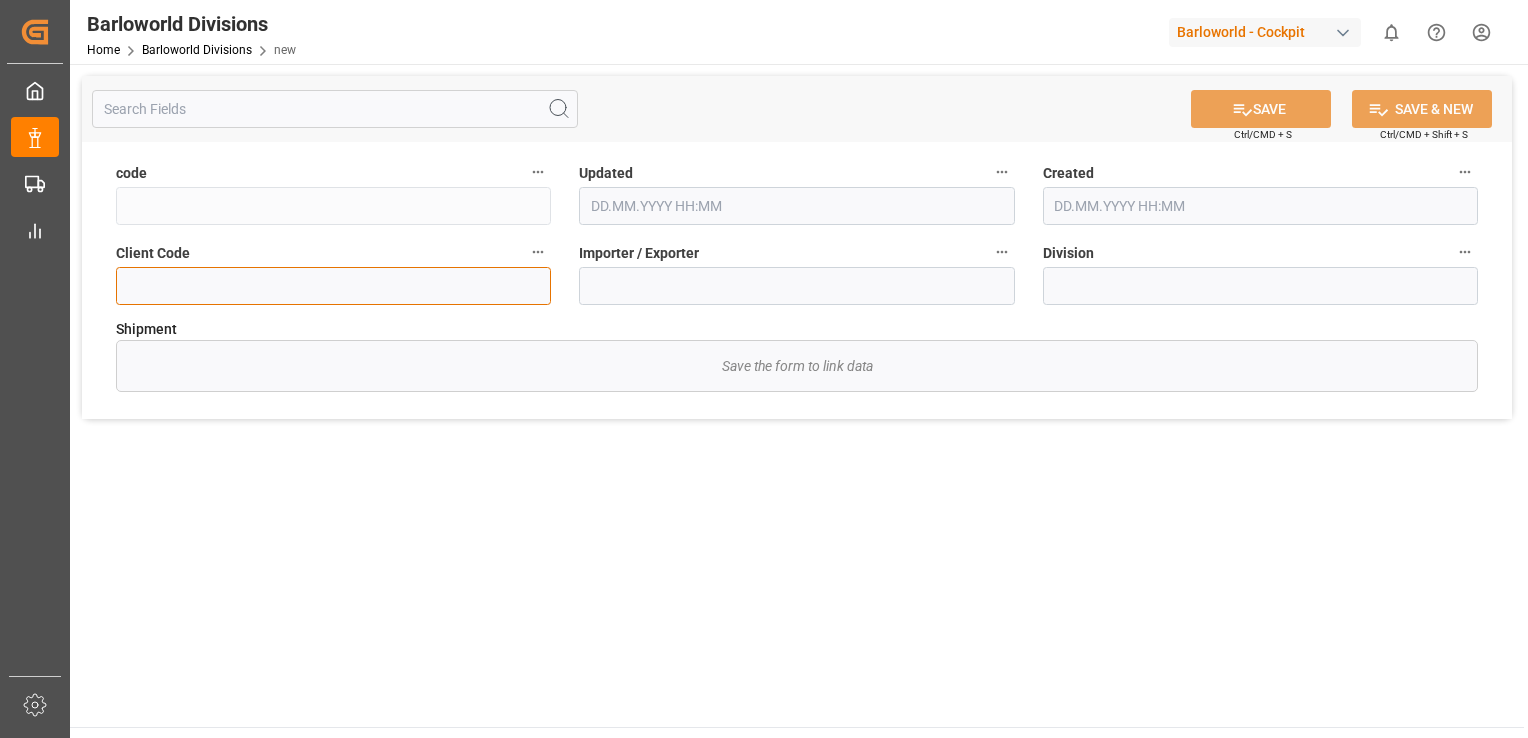 click at bounding box center (333, 286) 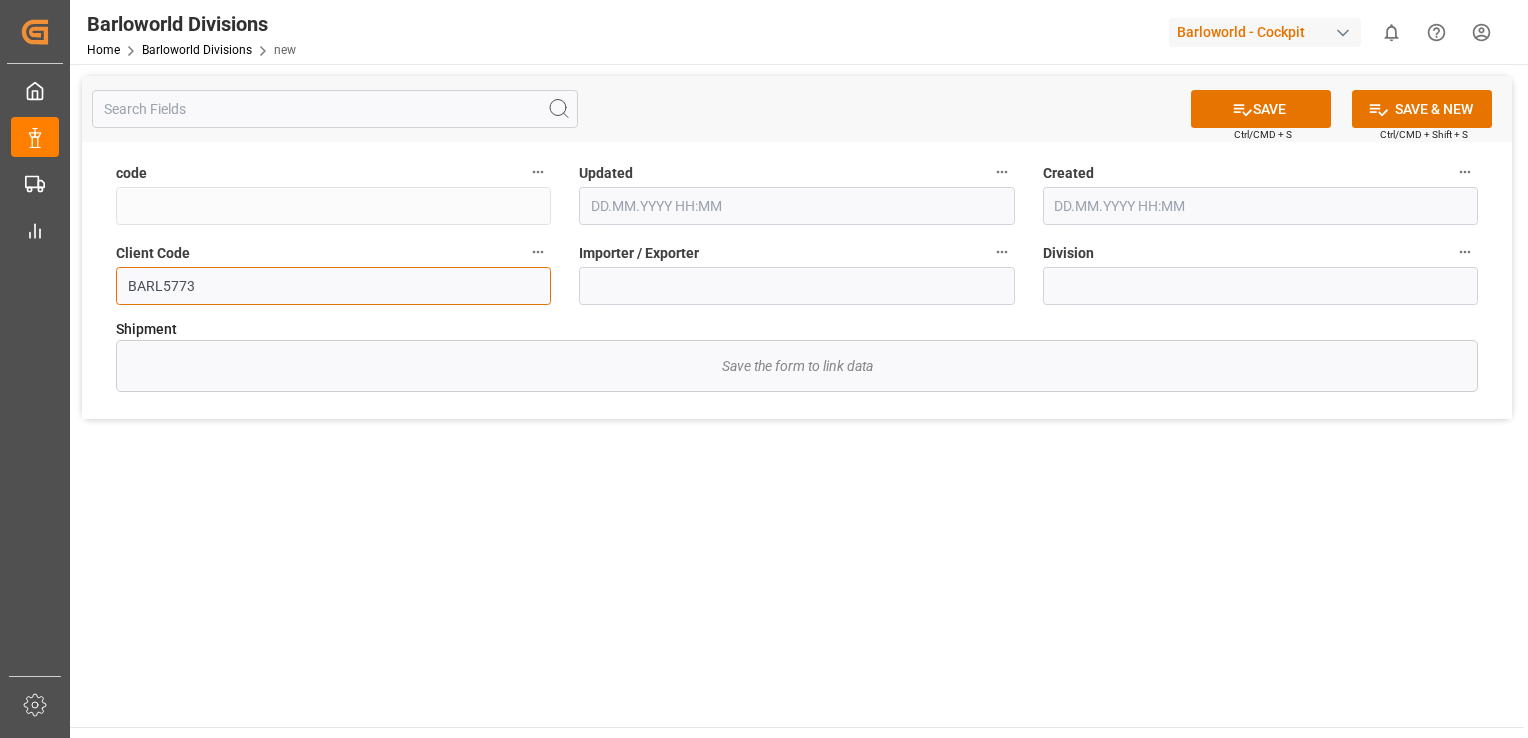 type on "BARL5773" 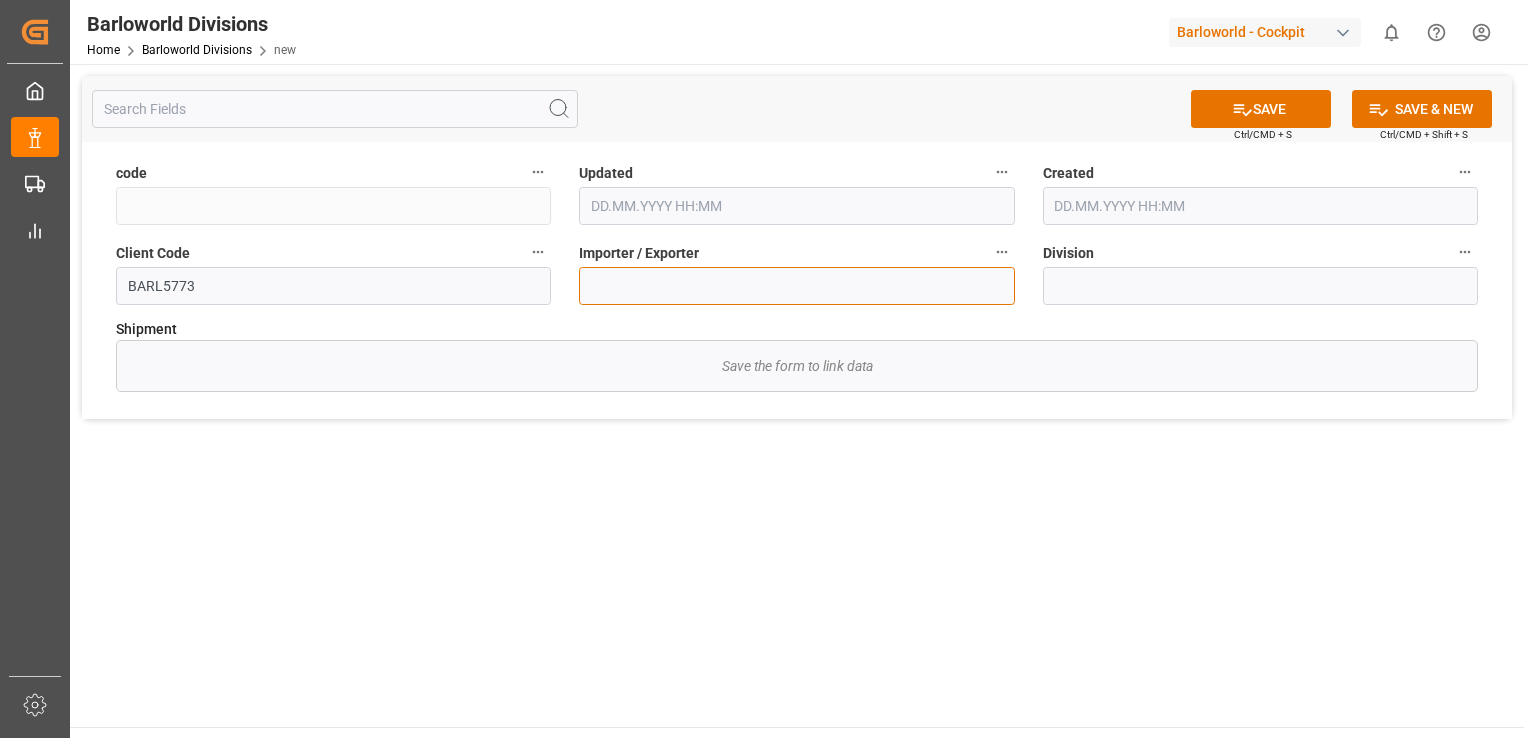 click at bounding box center (796, 286) 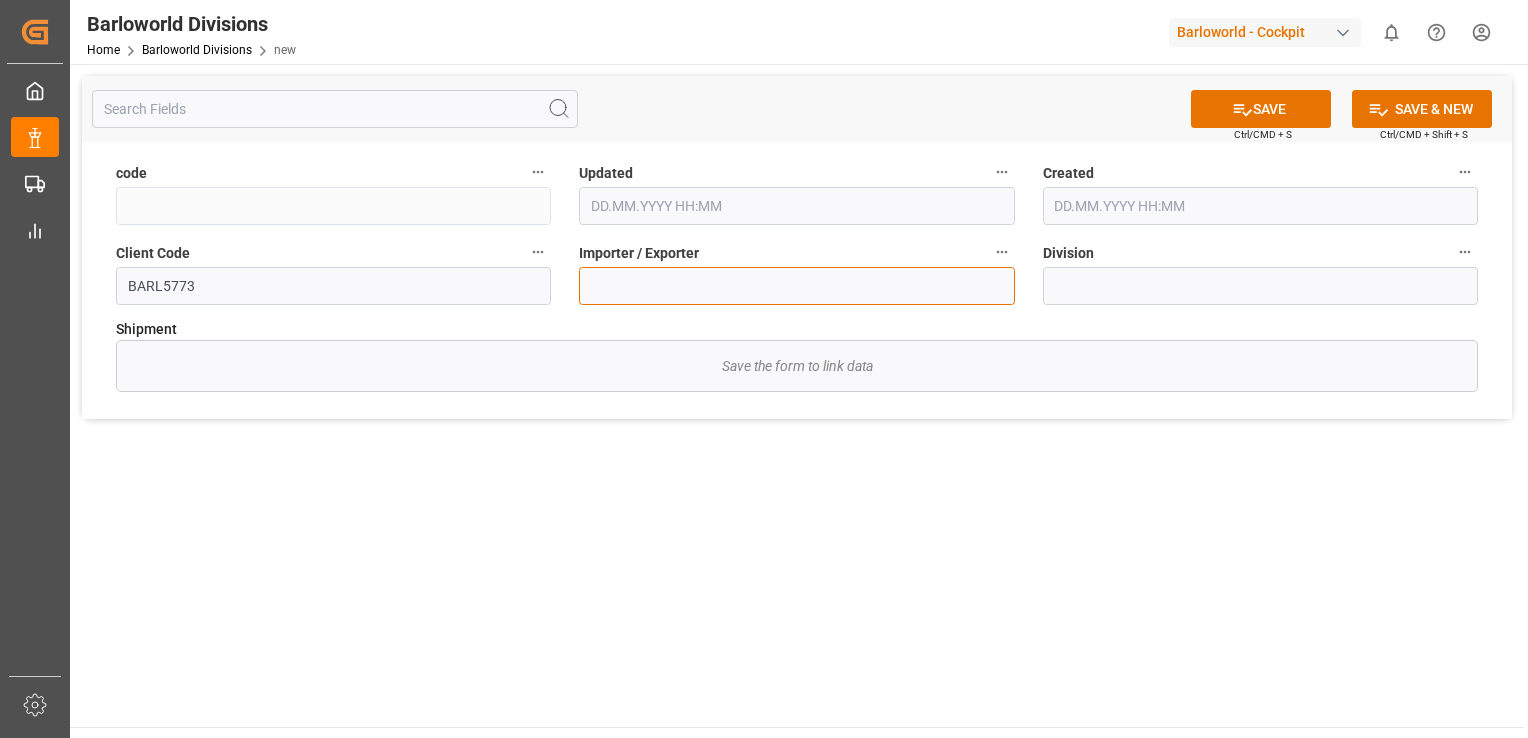 type on "BARLOWORLD MIDDLE EAST FZE" 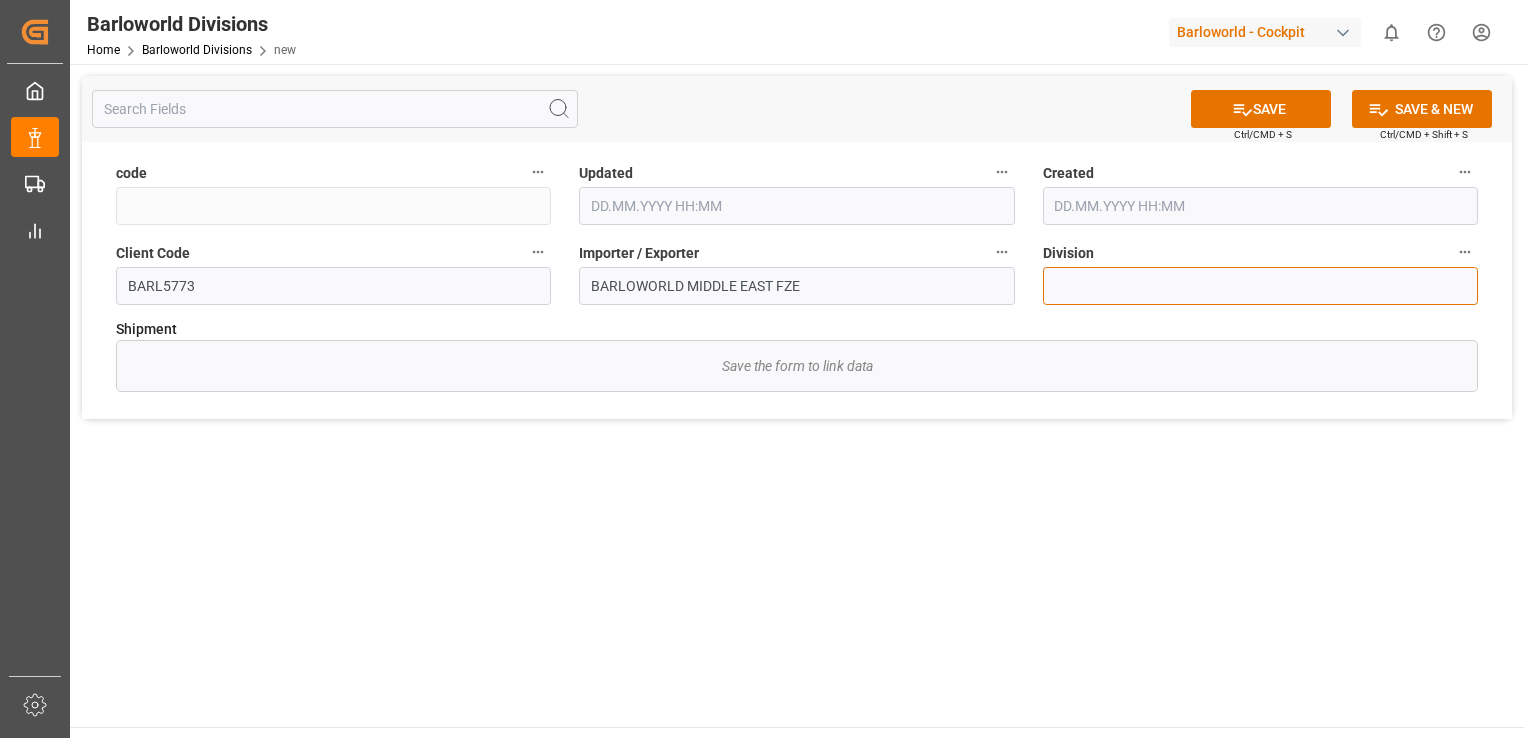 click at bounding box center (1260, 286) 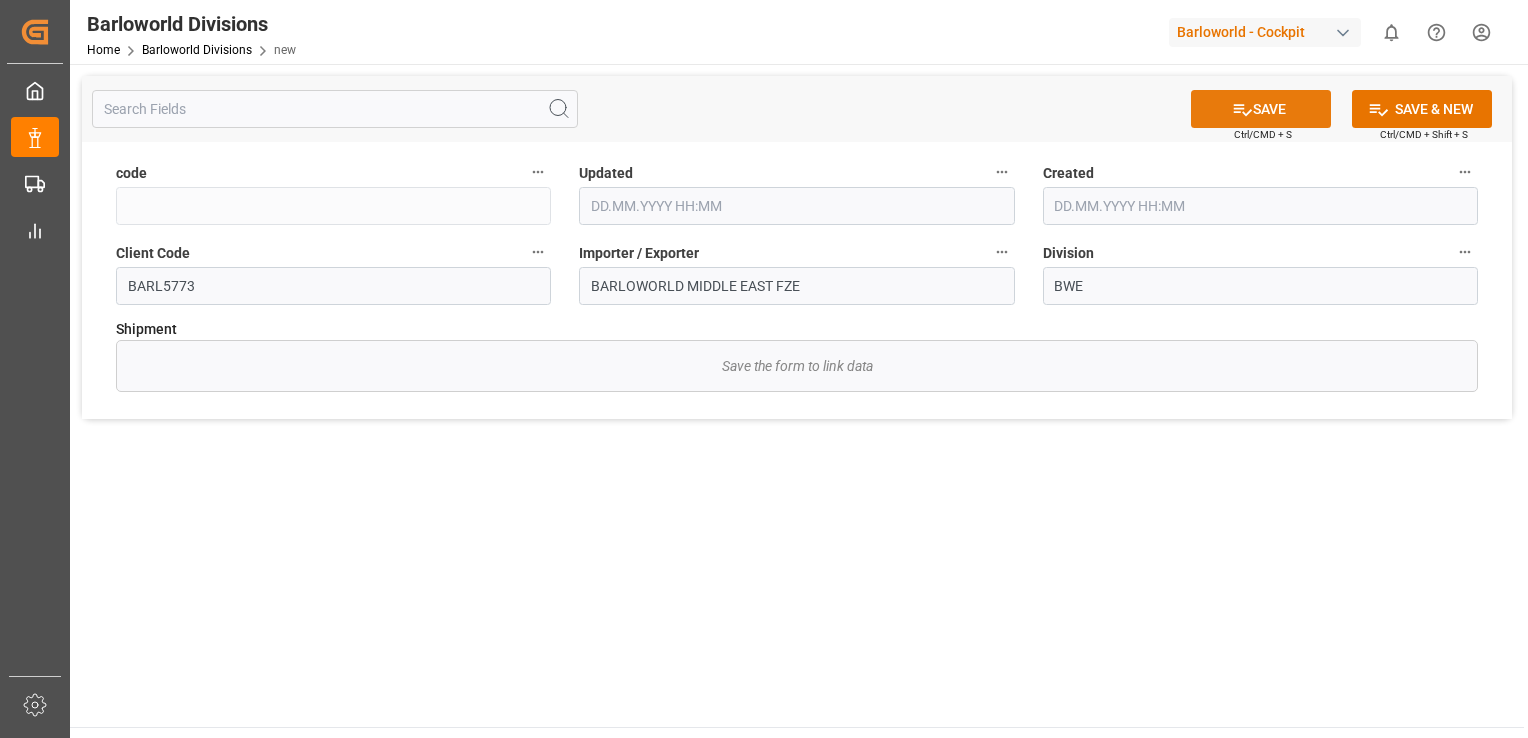 click on "SAVE" at bounding box center [1261, 109] 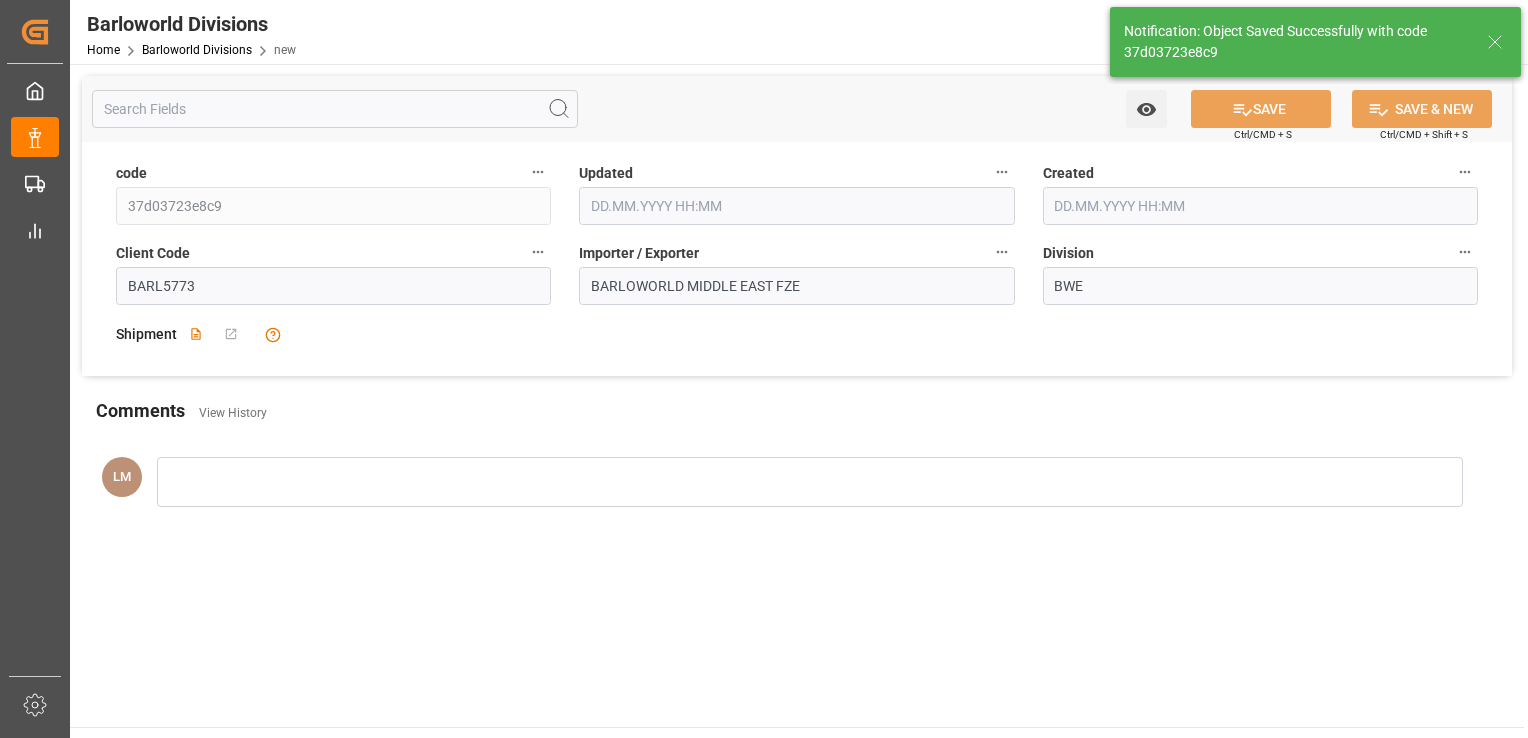 type on "37d03723e8c9" 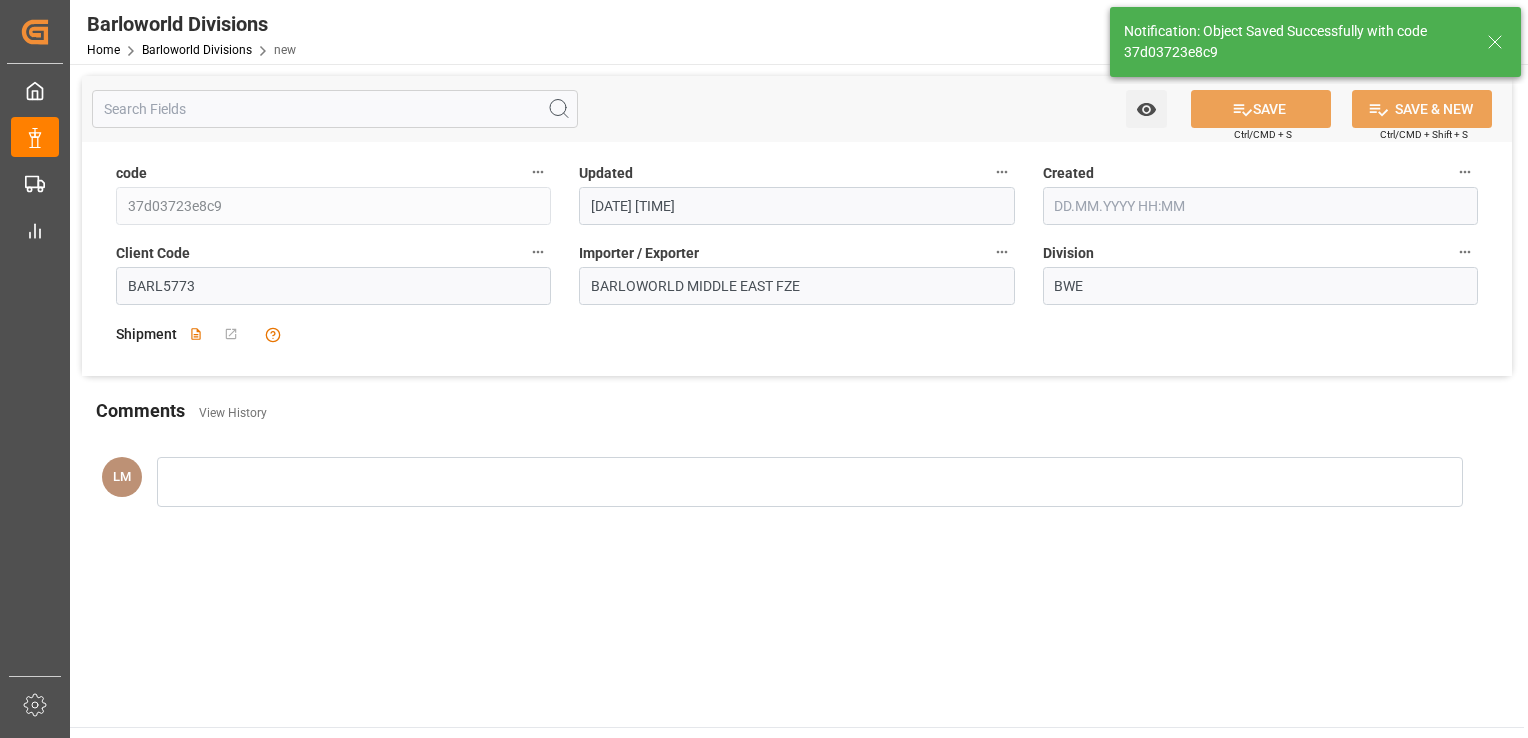 type on "[DATE] [TIME]" 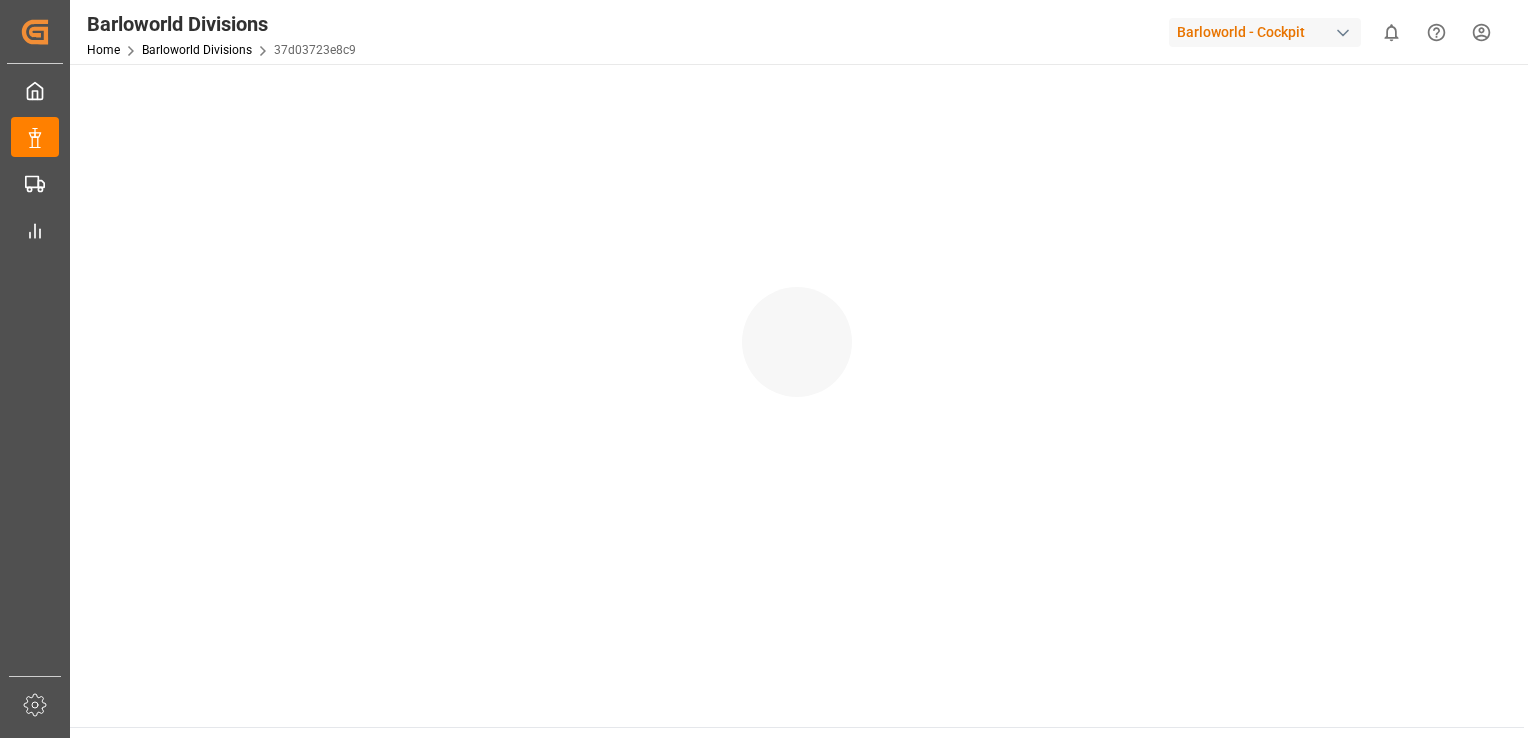 scroll, scrollTop: 0, scrollLeft: 0, axis: both 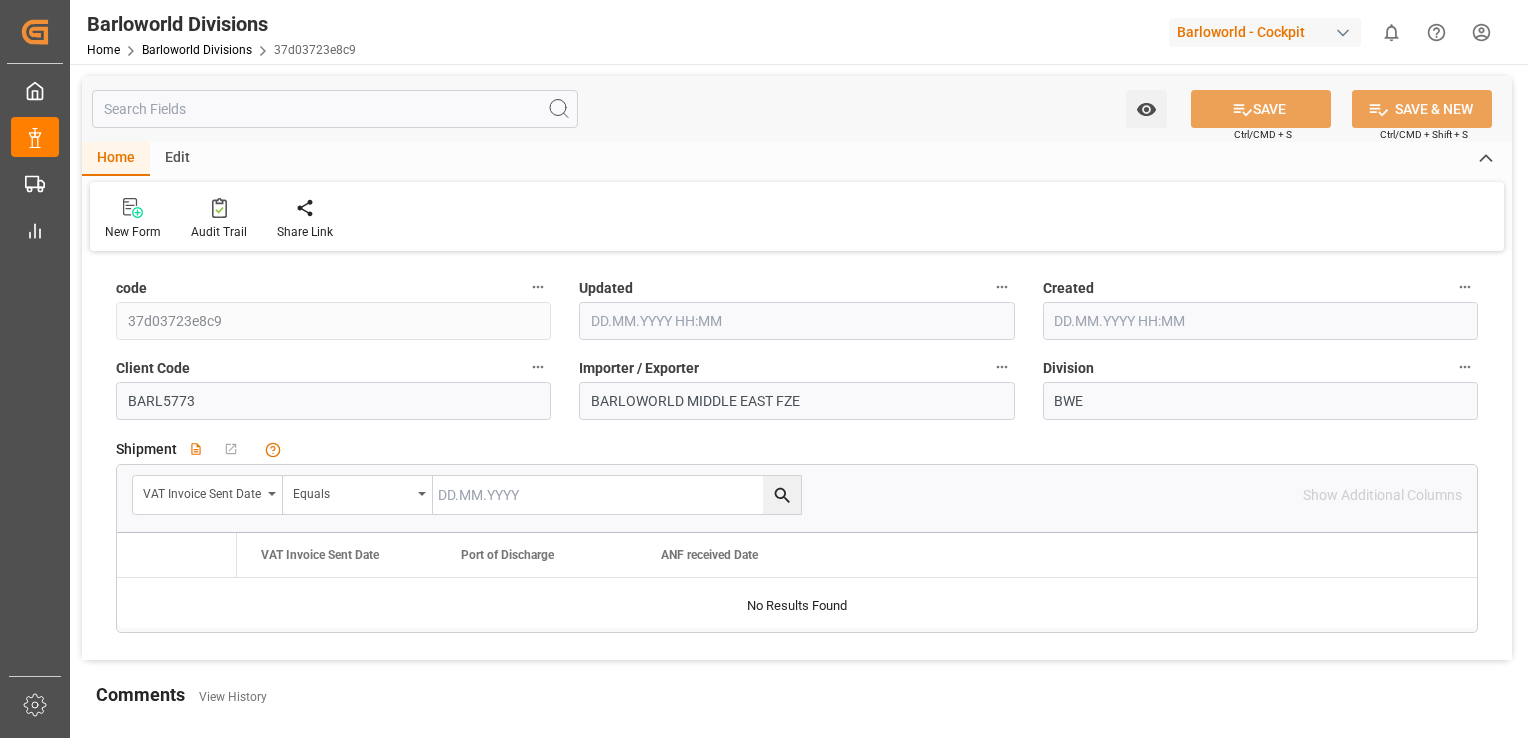 type on "[DATE] [TIME]" 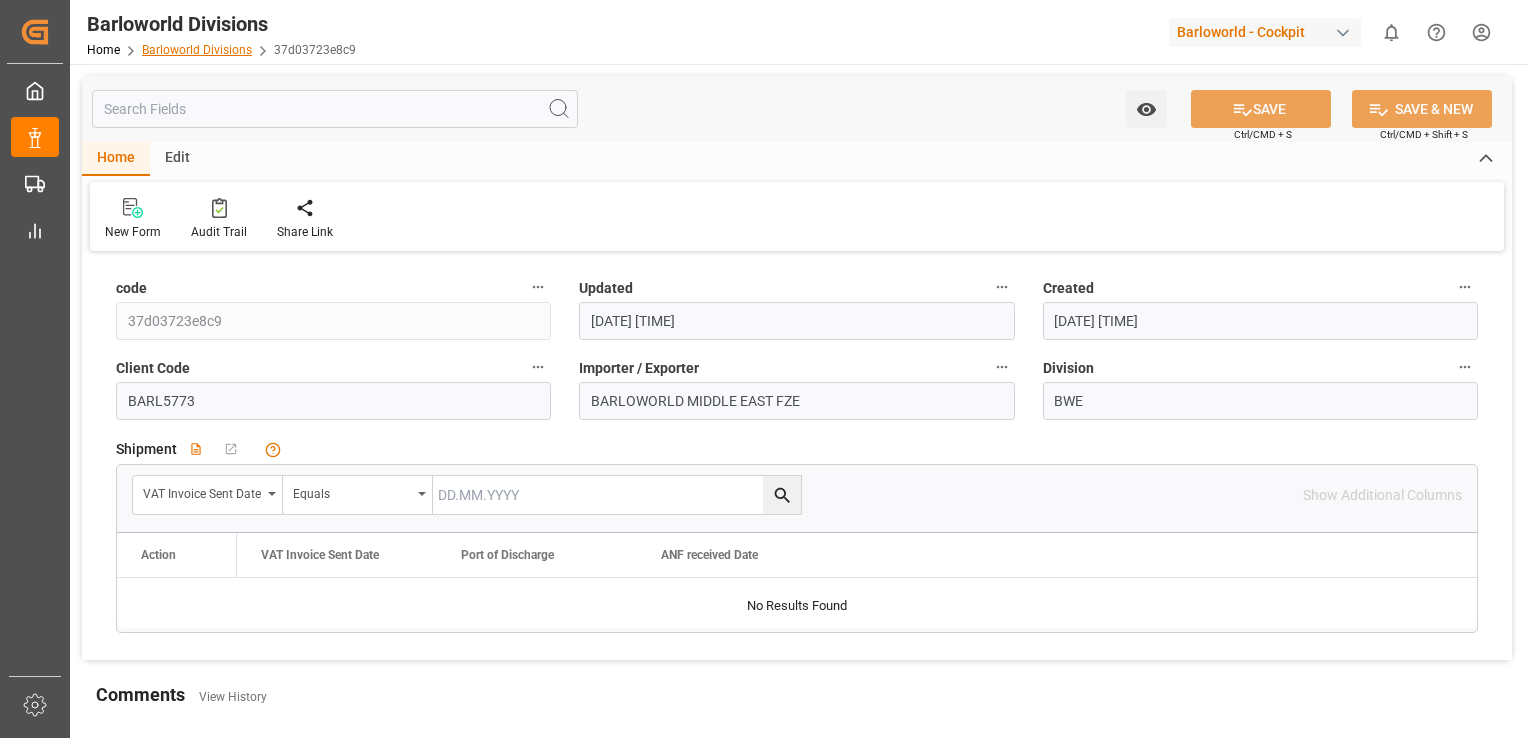click on "Barloworld Divisions" at bounding box center [197, 50] 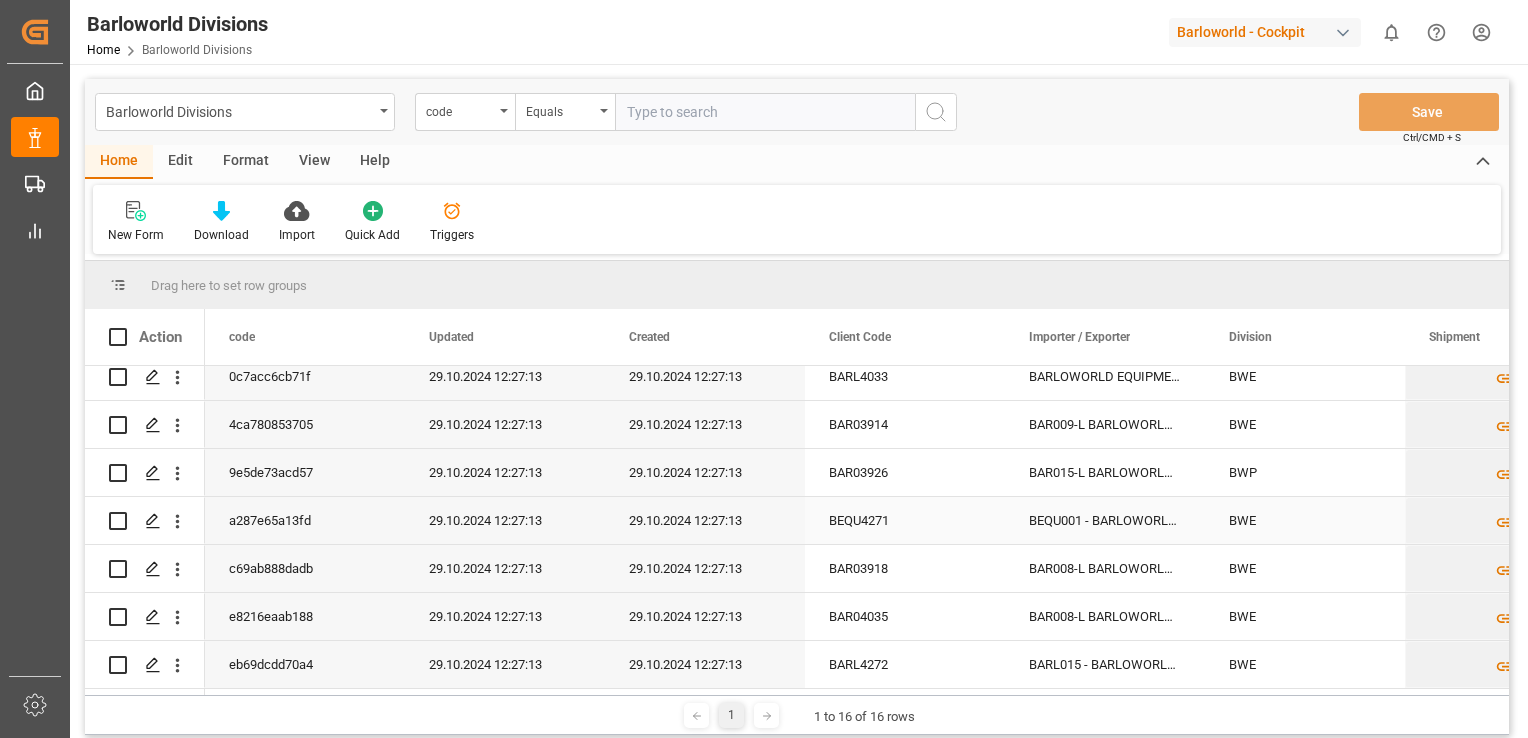 scroll, scrollTop: 0, scrollLeft: 0, axis: both 